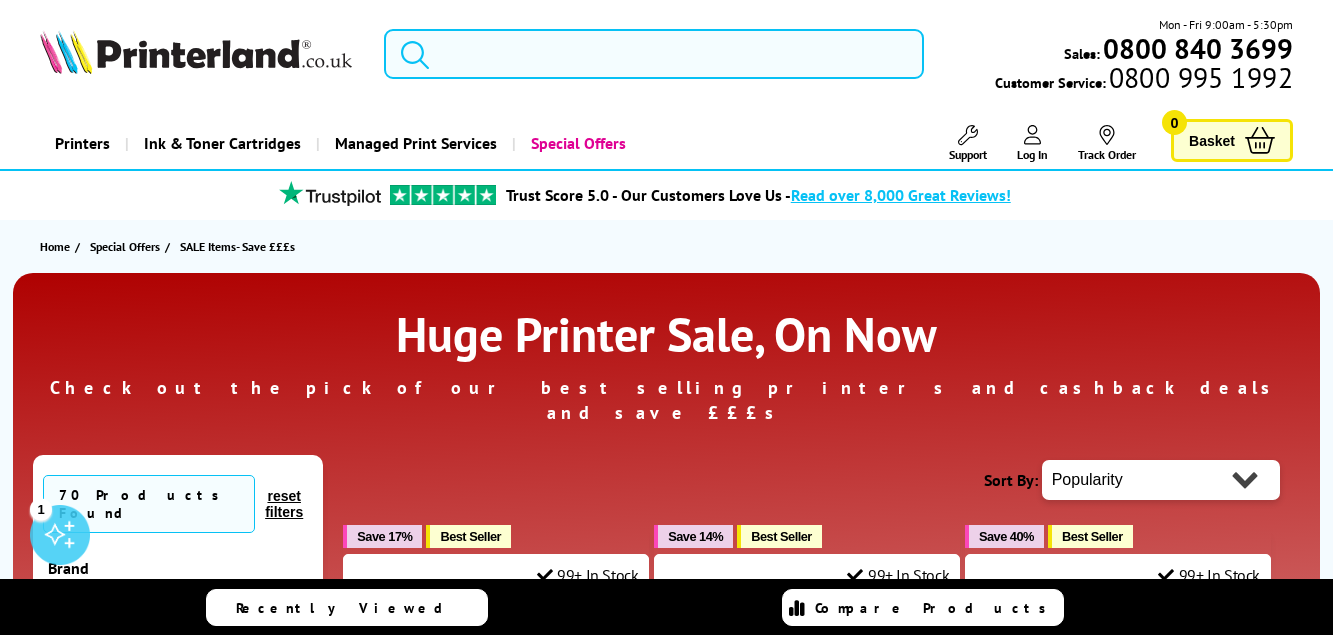 scroll, scrollTop: 0, scrollLeft: 0, axis: both 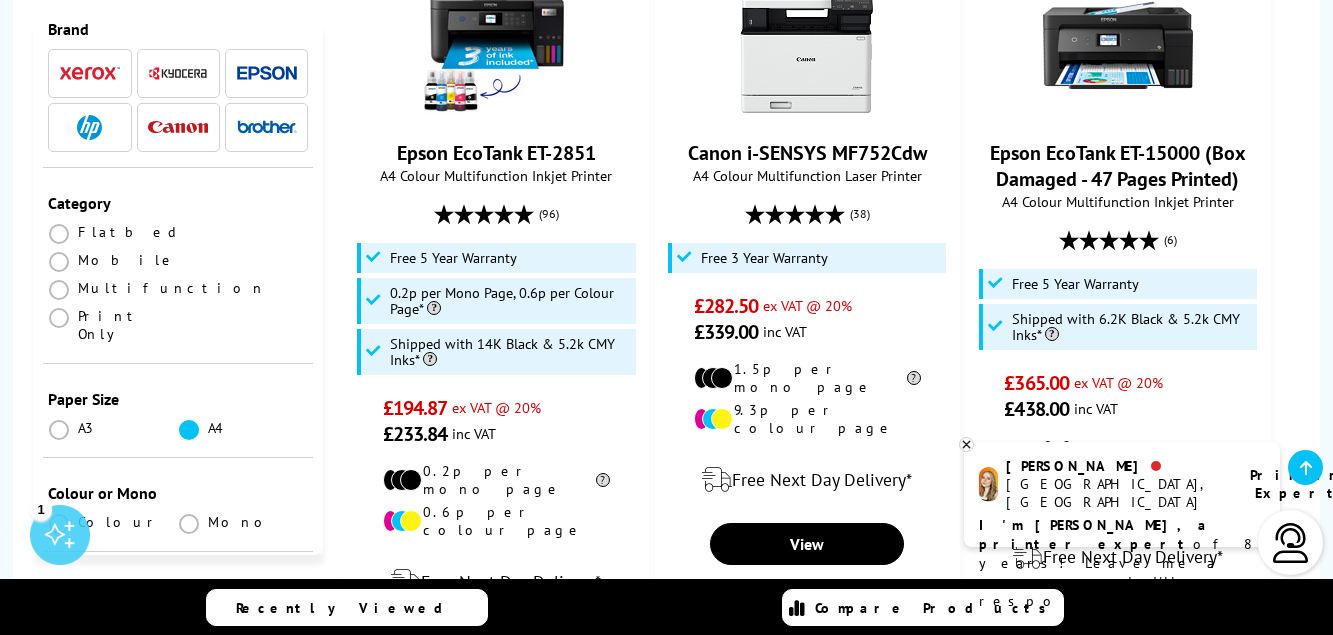 click at bounding box center (189, 430) 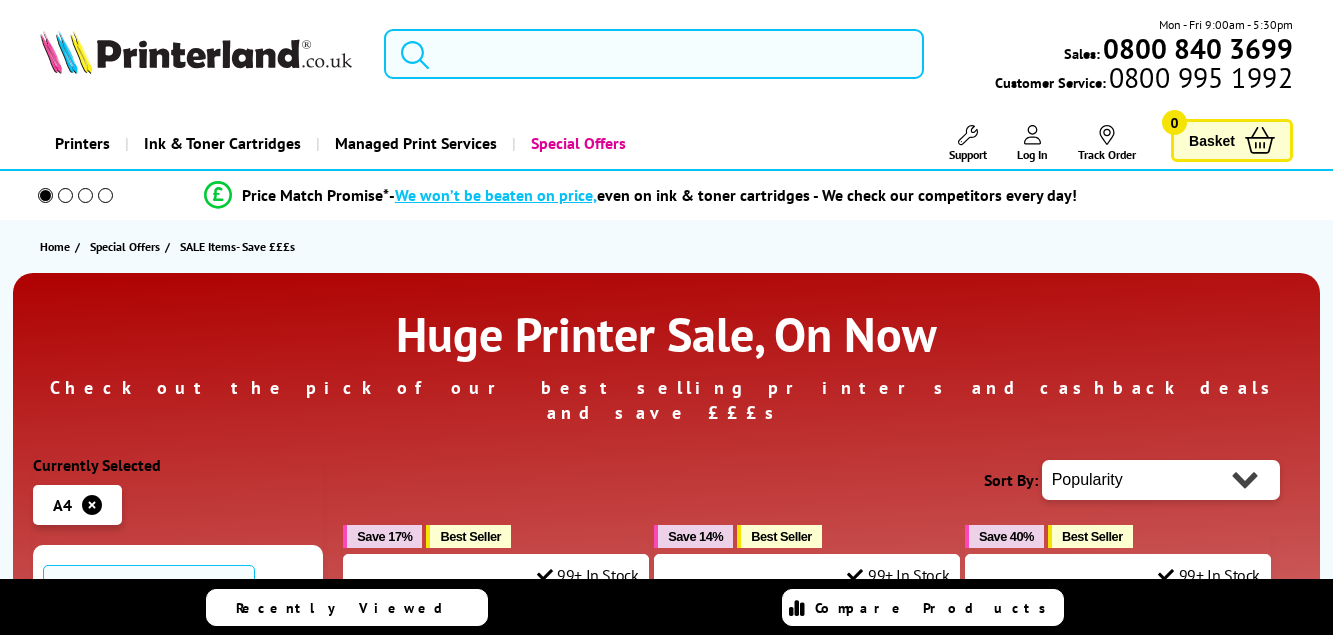 scroll, scrollTop: 0, scrollLeft: 0, axis: both 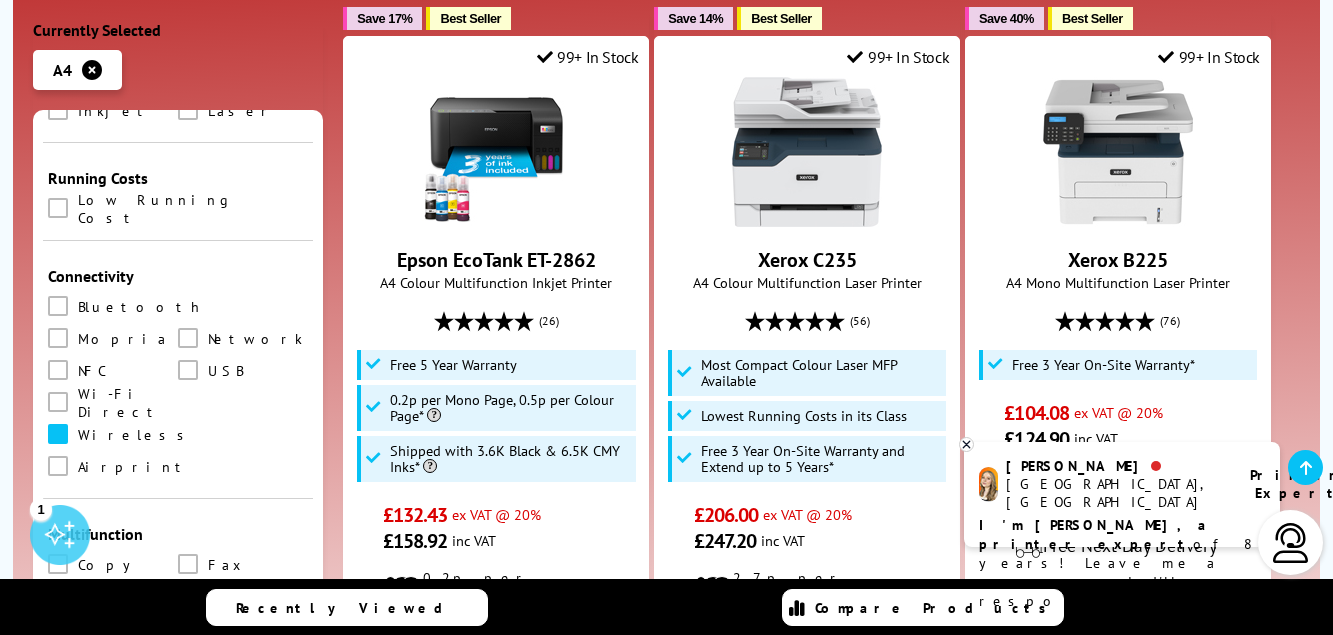 click at bounding box center (58, 434) 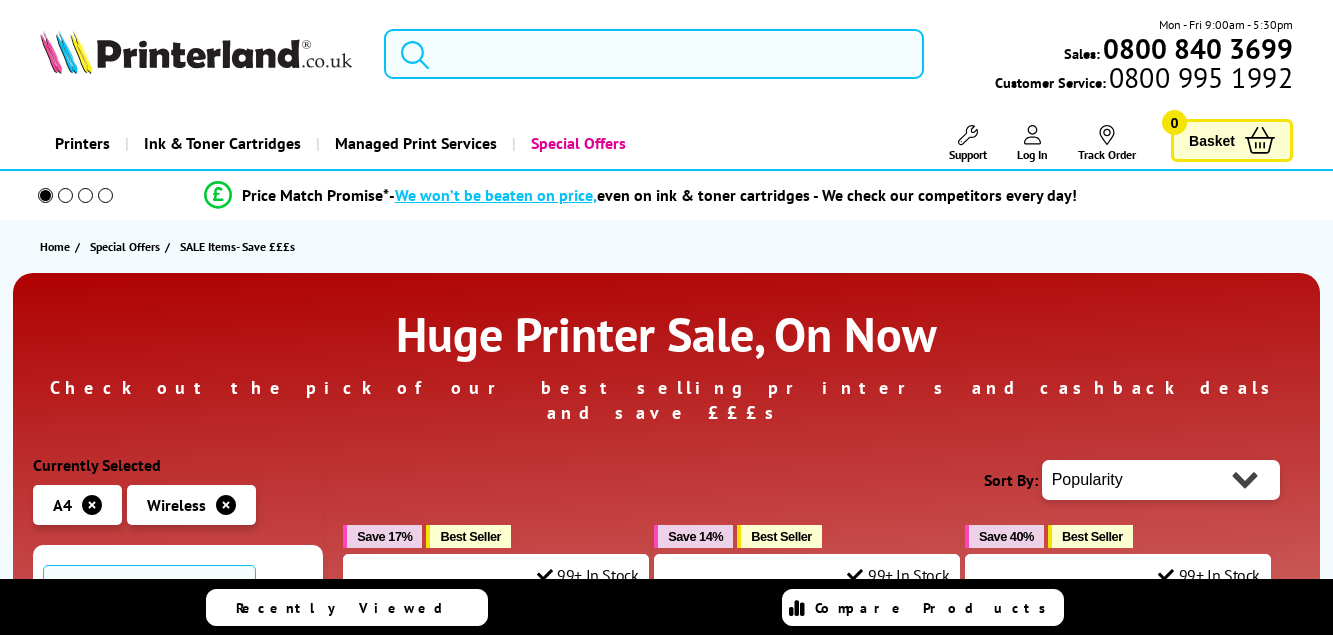 scroll, scrollTop: 0, scrollLeft: 0, axis: both 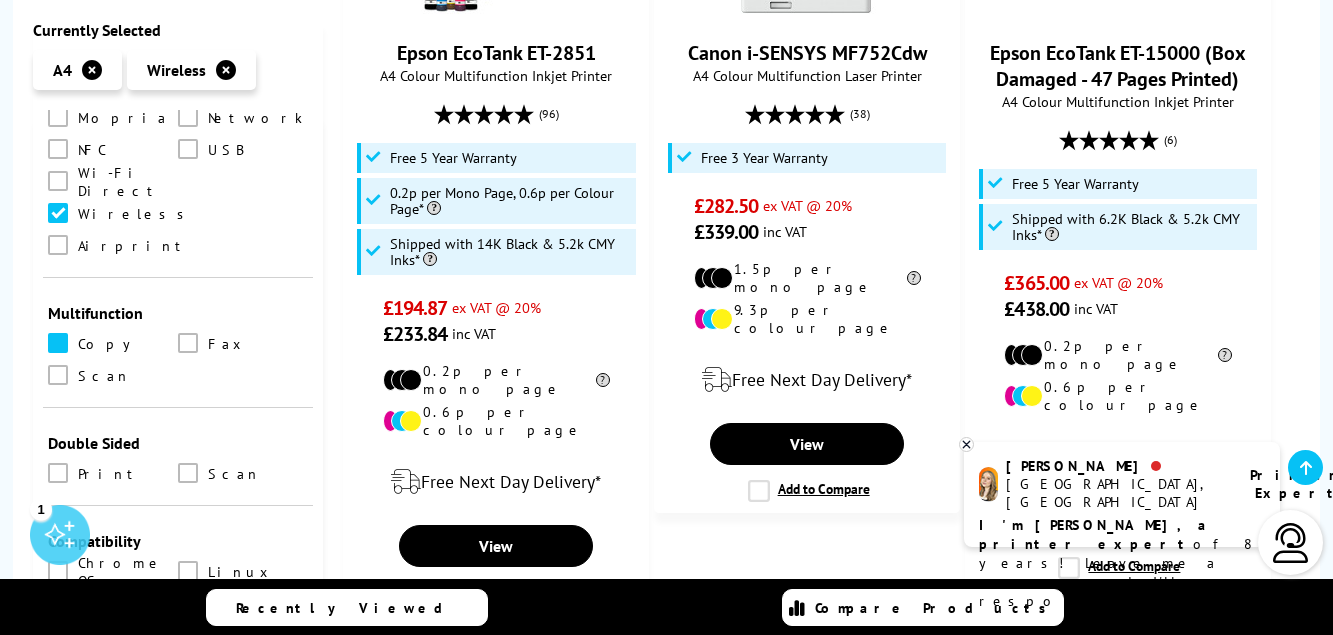 click at bounding box center [58, 343] 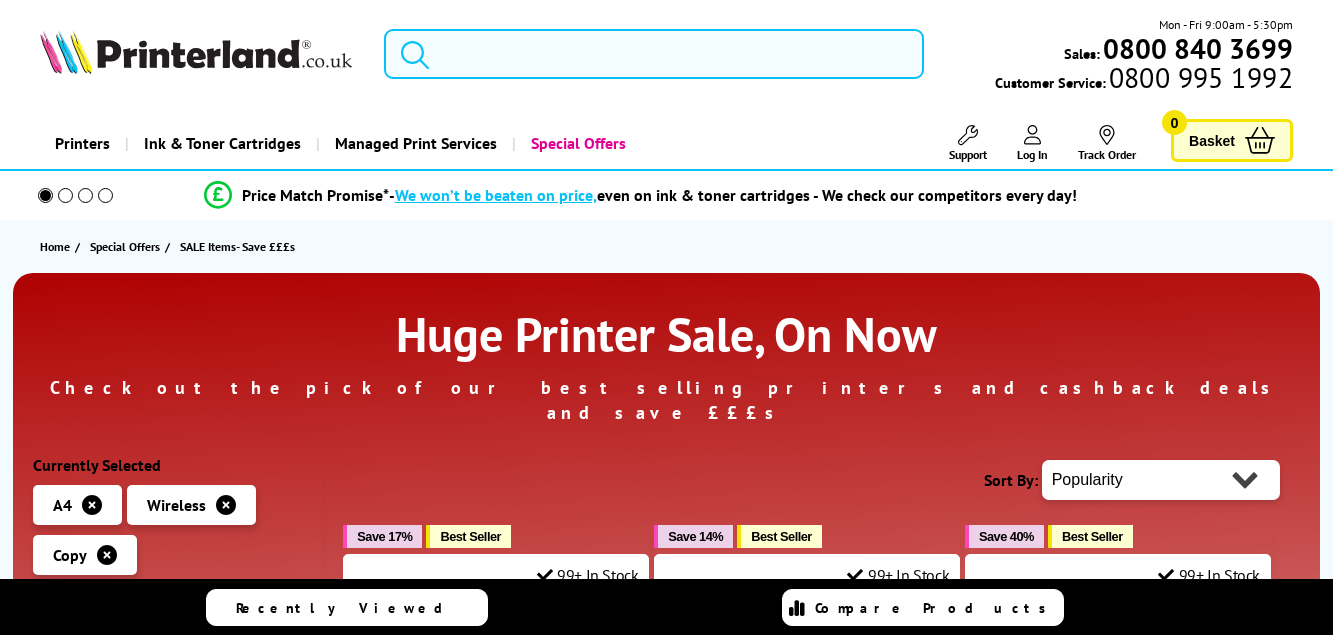 scroll, scrollTop: 0, scrollLeft: 0, axis: both 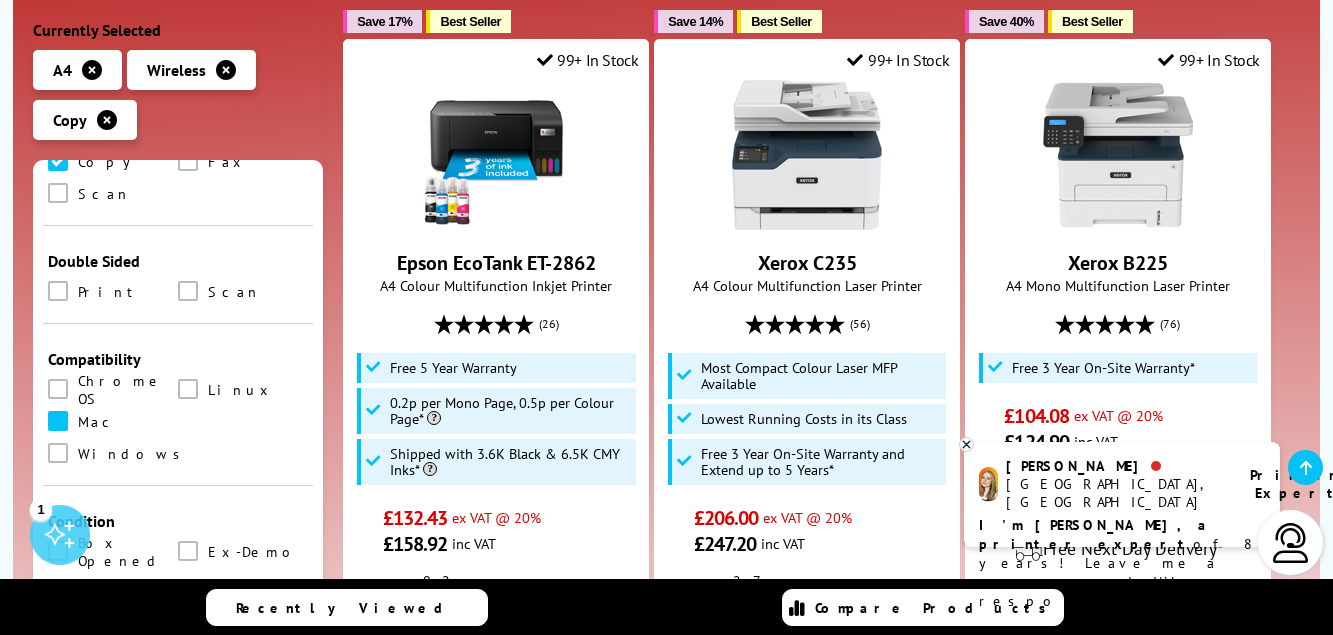 click at bounding box center (58, 421) 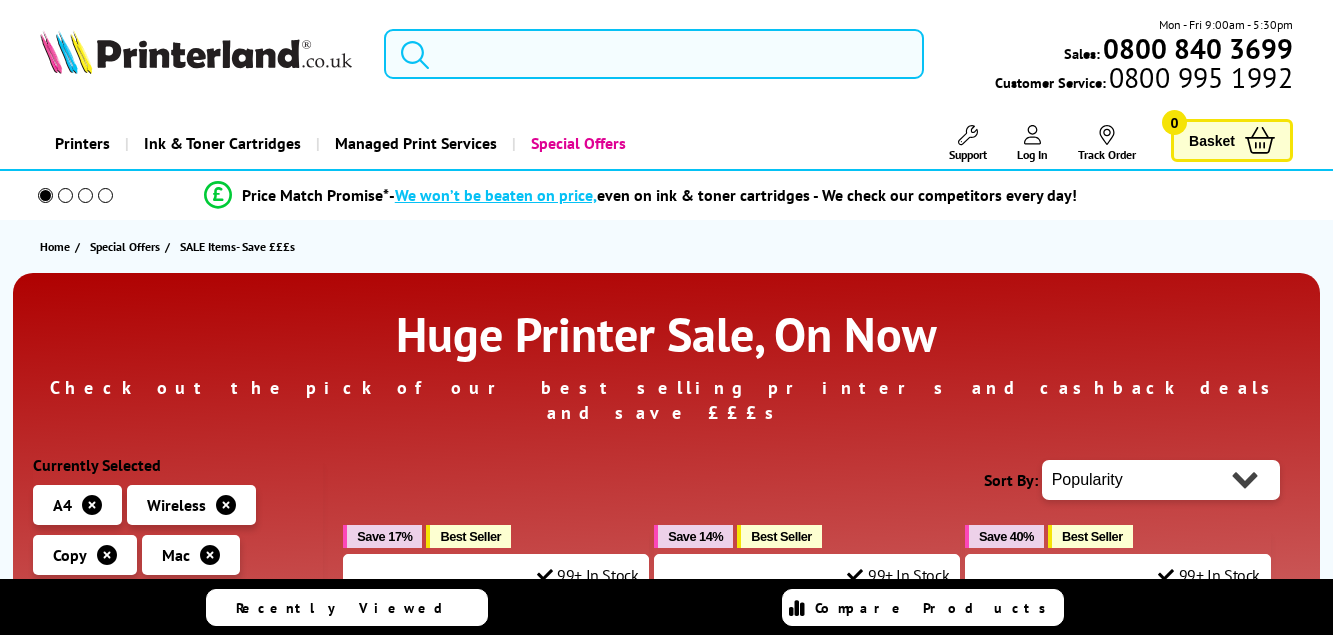 scroll, scrollTop: 0, scrollLeft: 0, axis: both 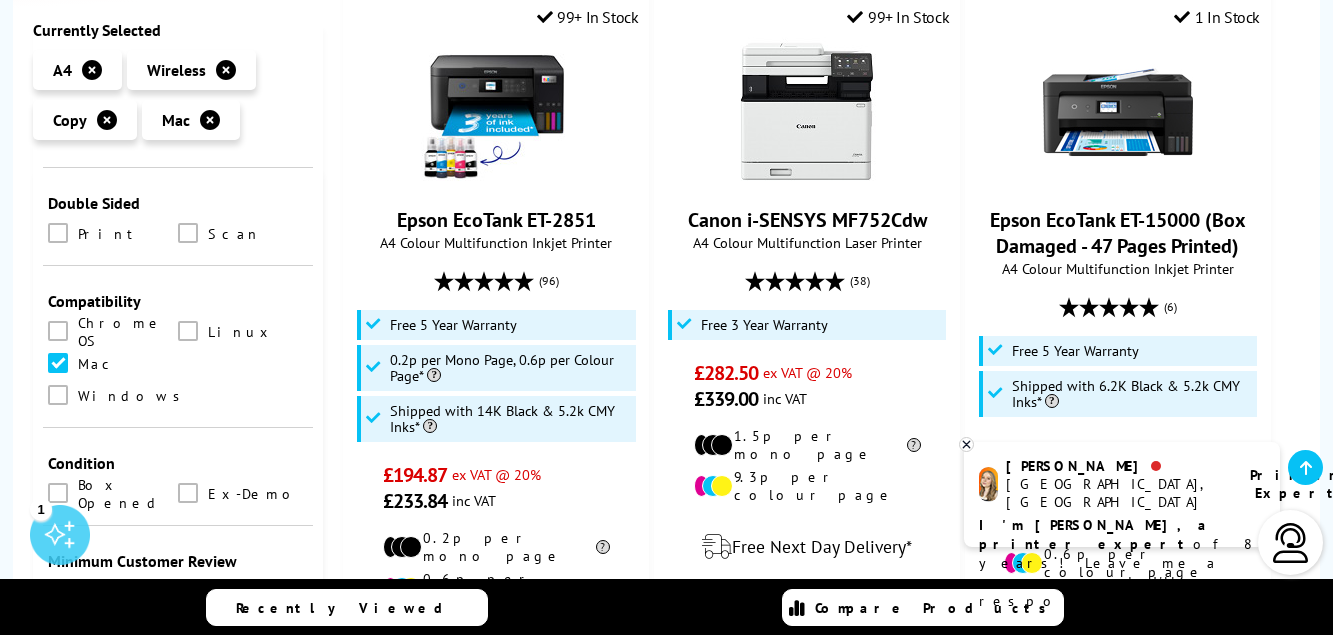 click at bounding box center [59, 592] 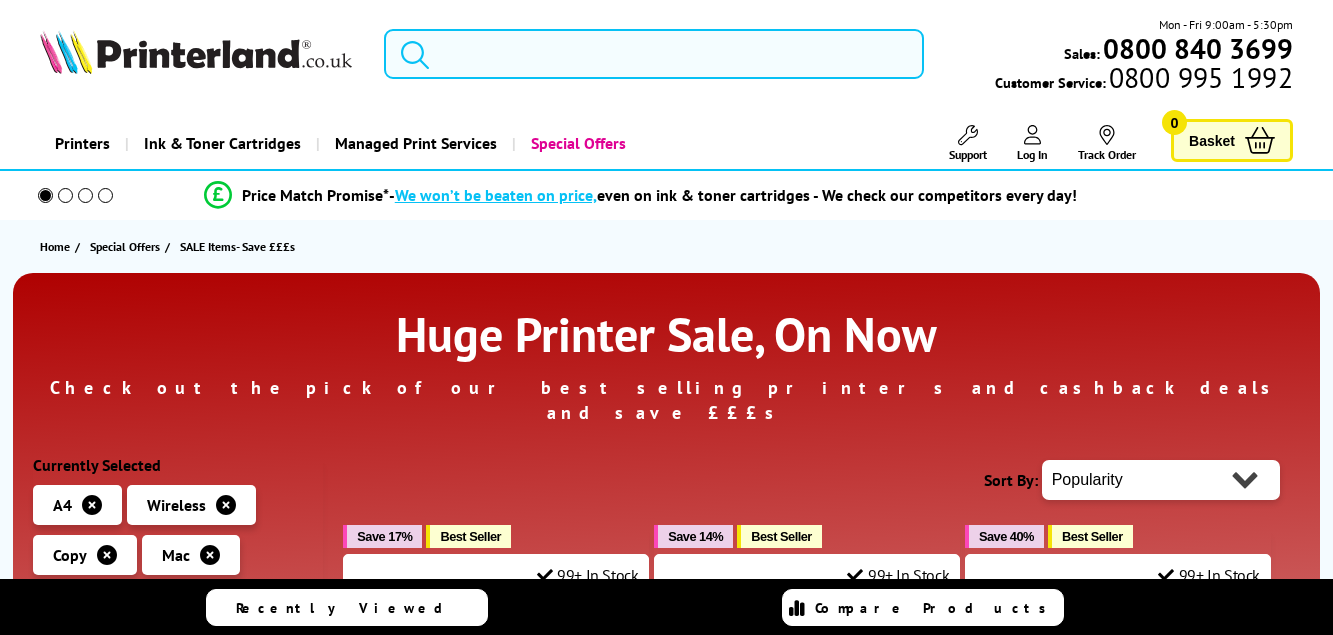 scroll, scrollTop: 0, scrollLeft: 0, axis: both 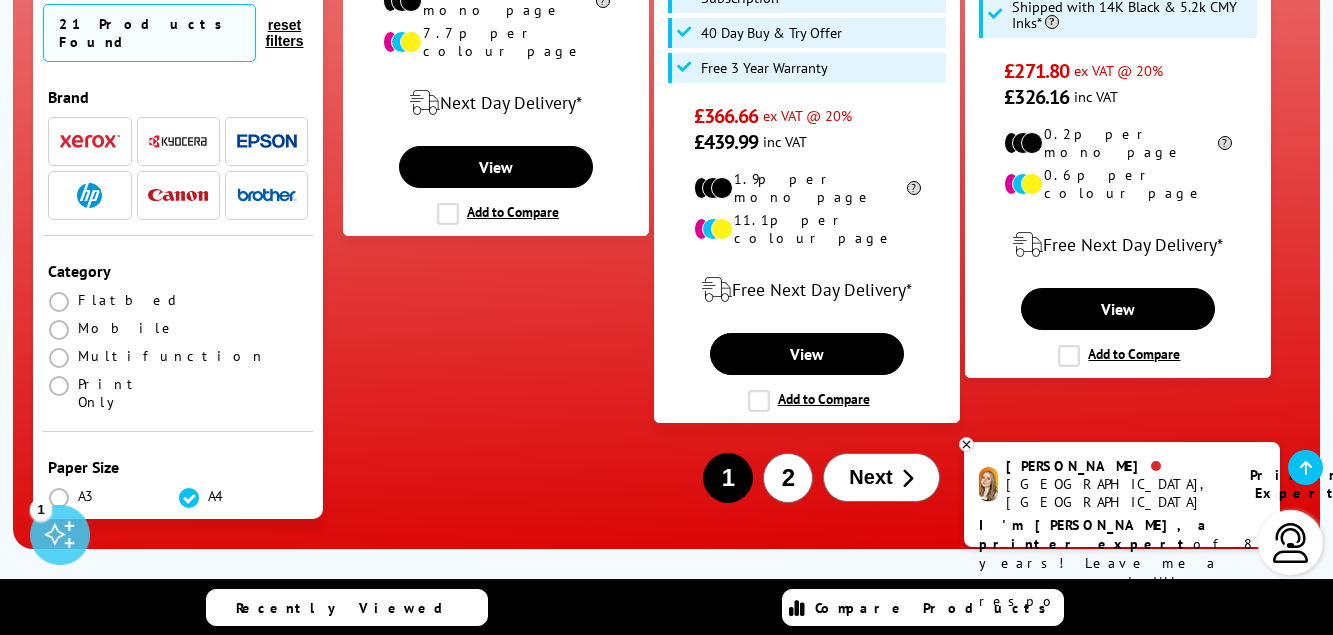 click on "2" at bounding box center (788, 478) 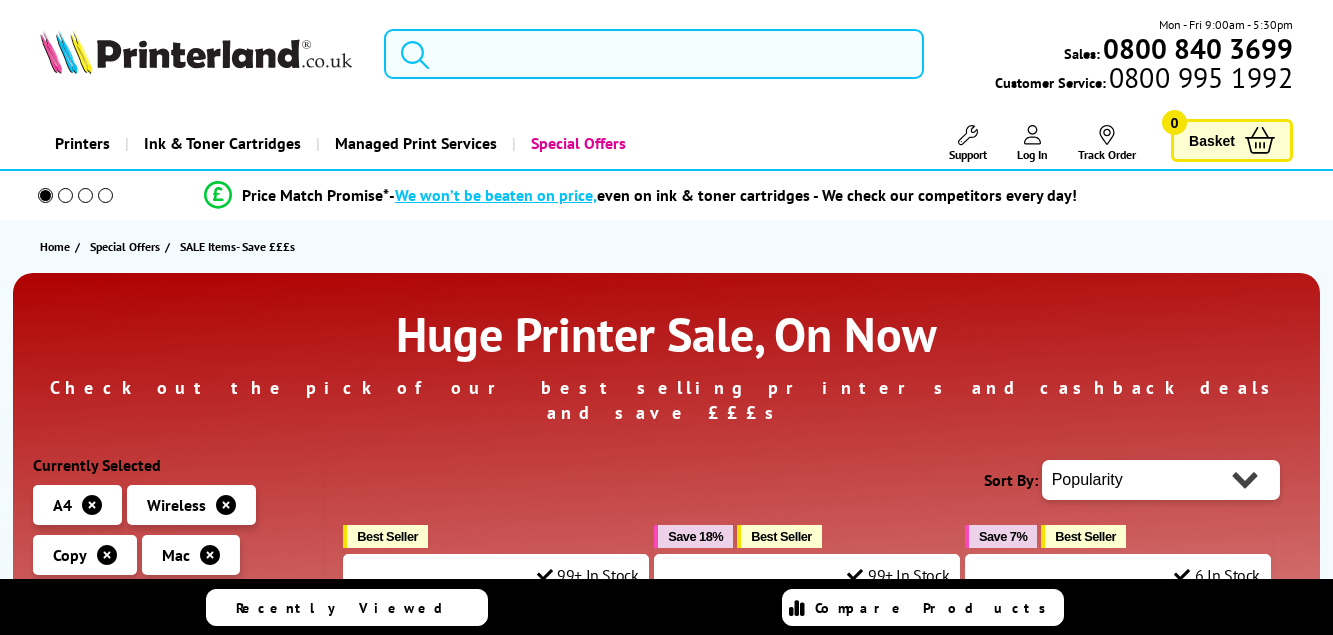 scroll, scrollTop: 0, scrollLeft: 0, axis: both 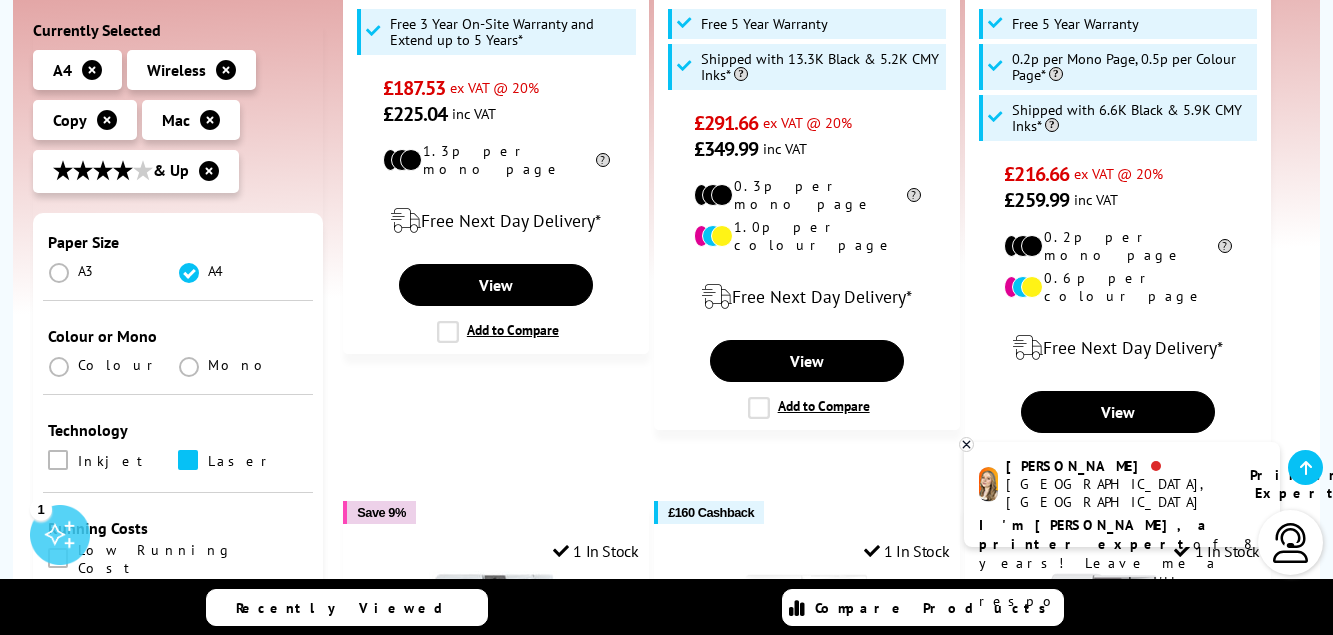 click at bounding box center [188, 460] 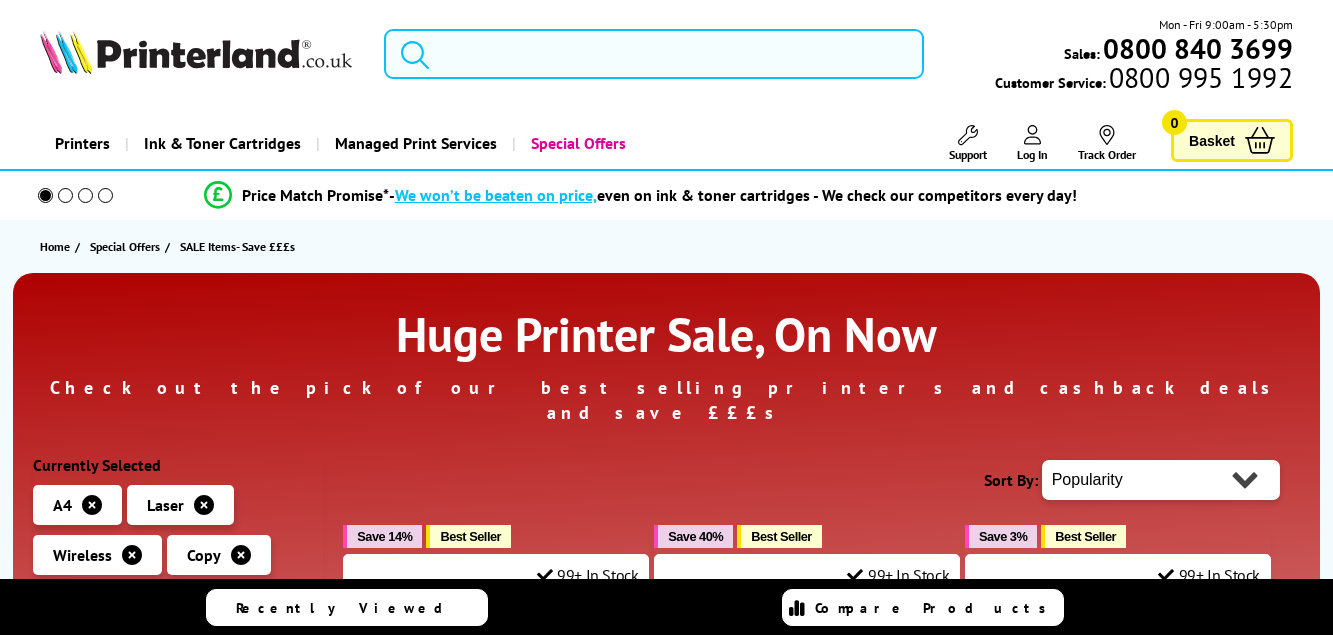 scroll, scrollTop: 0, scrollLeft: 0, axis: both 